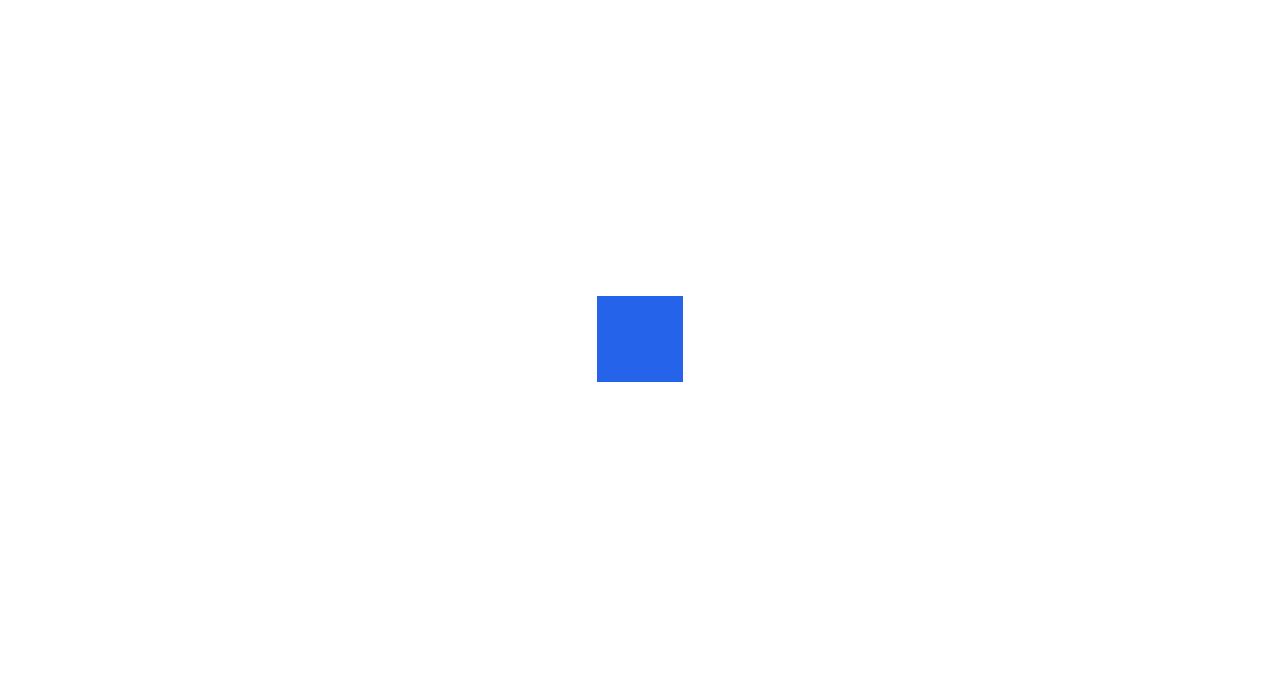scroll, scrollTop: 0, scrollLeft: 0, axis: both 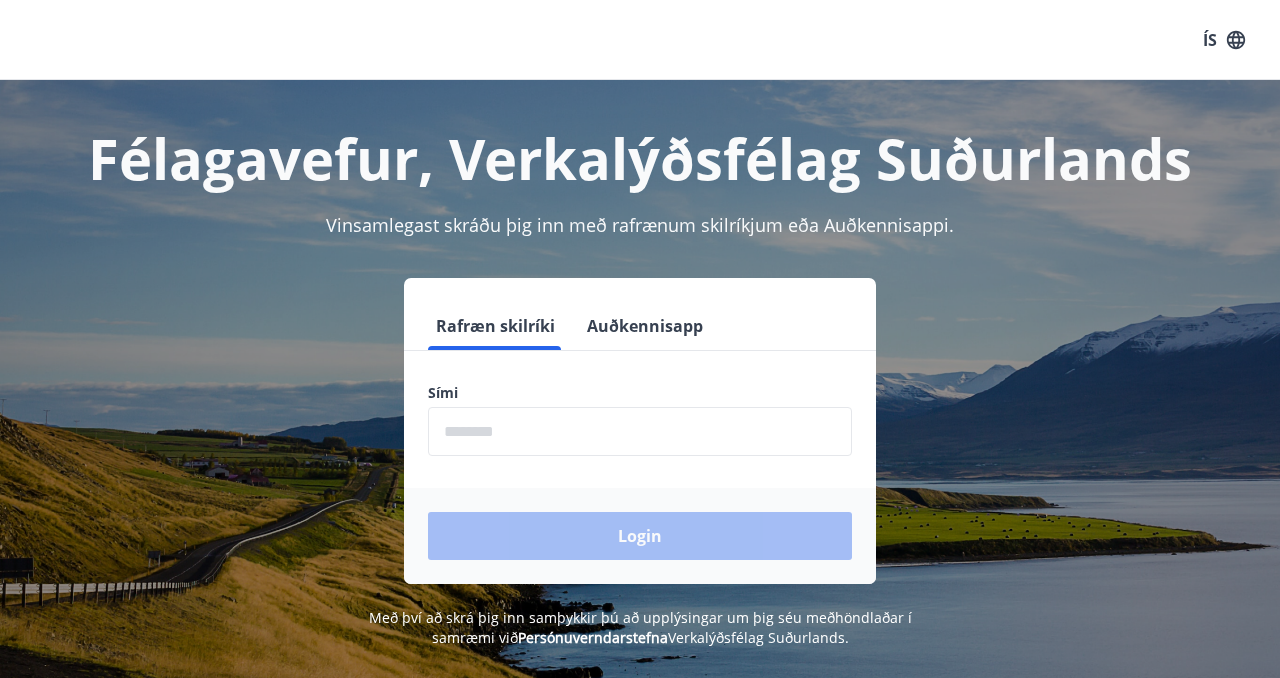 click at bounding box center [640, 431] 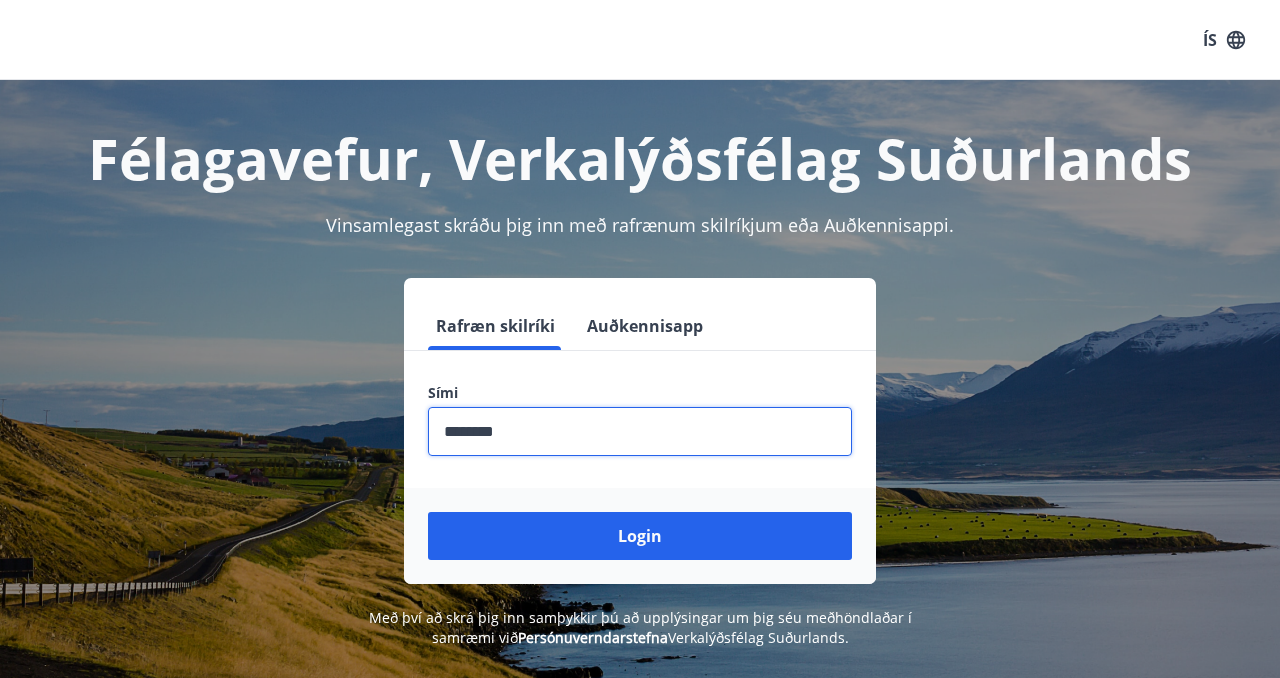 type on "********" 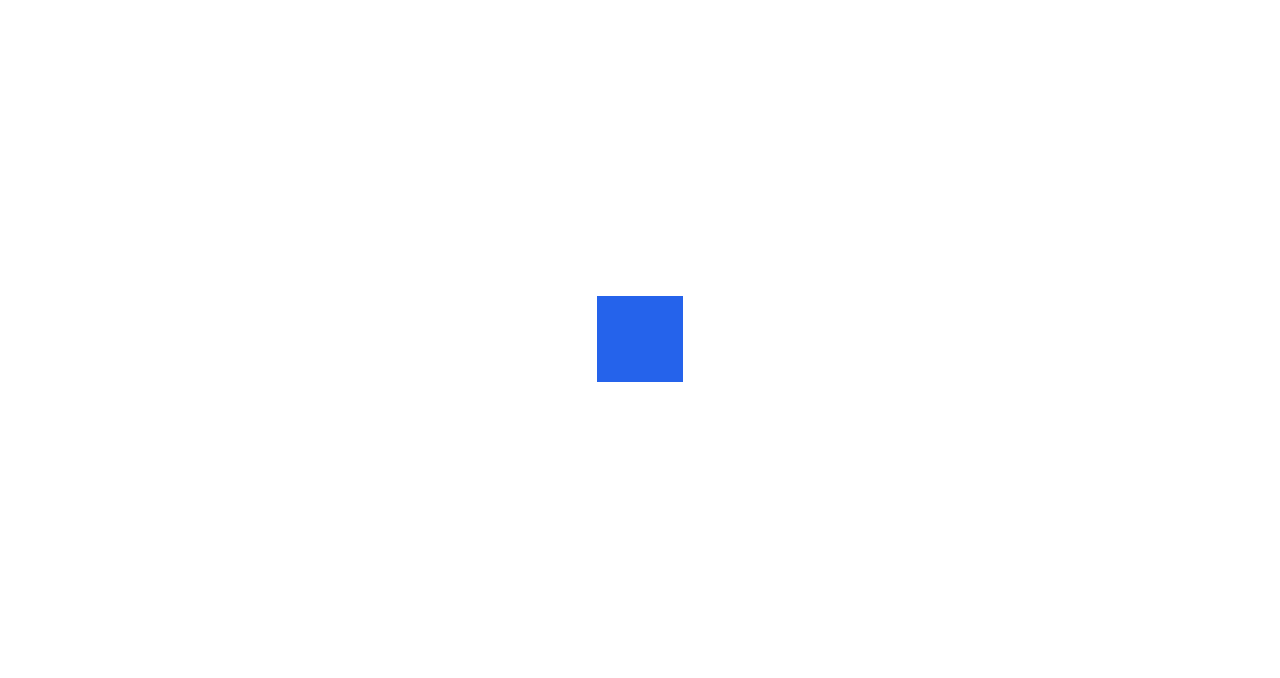scroll, scrollTop: 0, scrollLeft: 0, axis: both 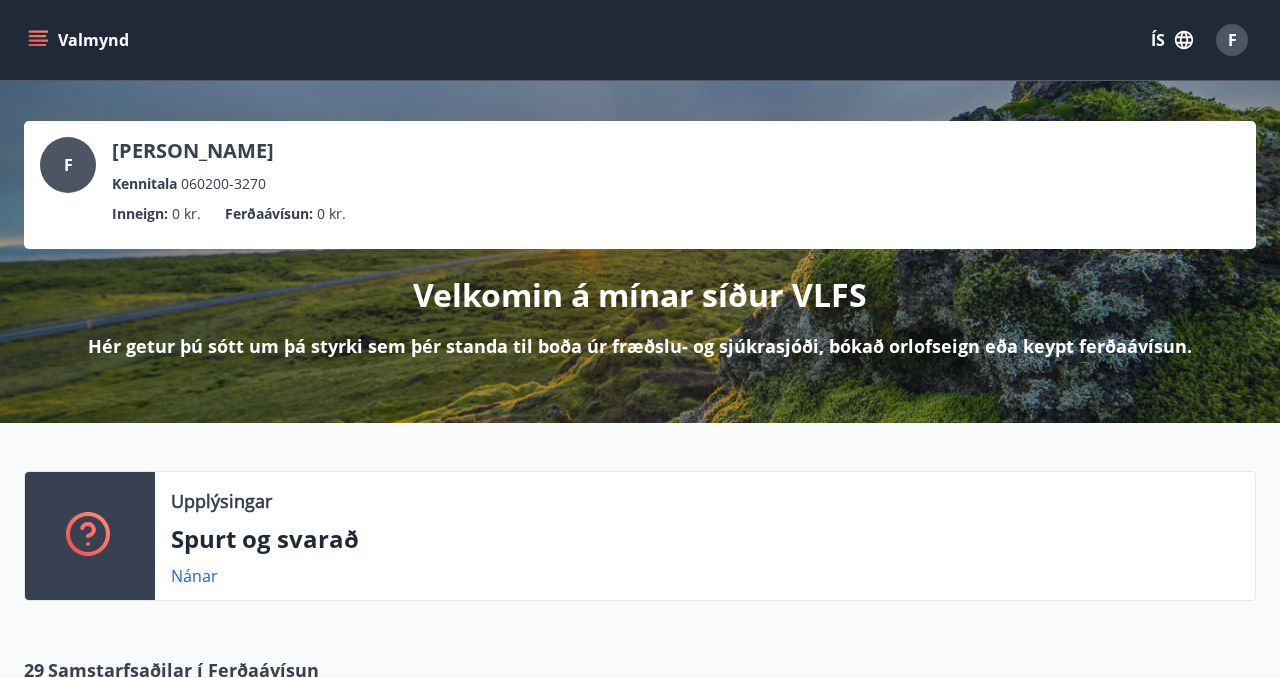 click 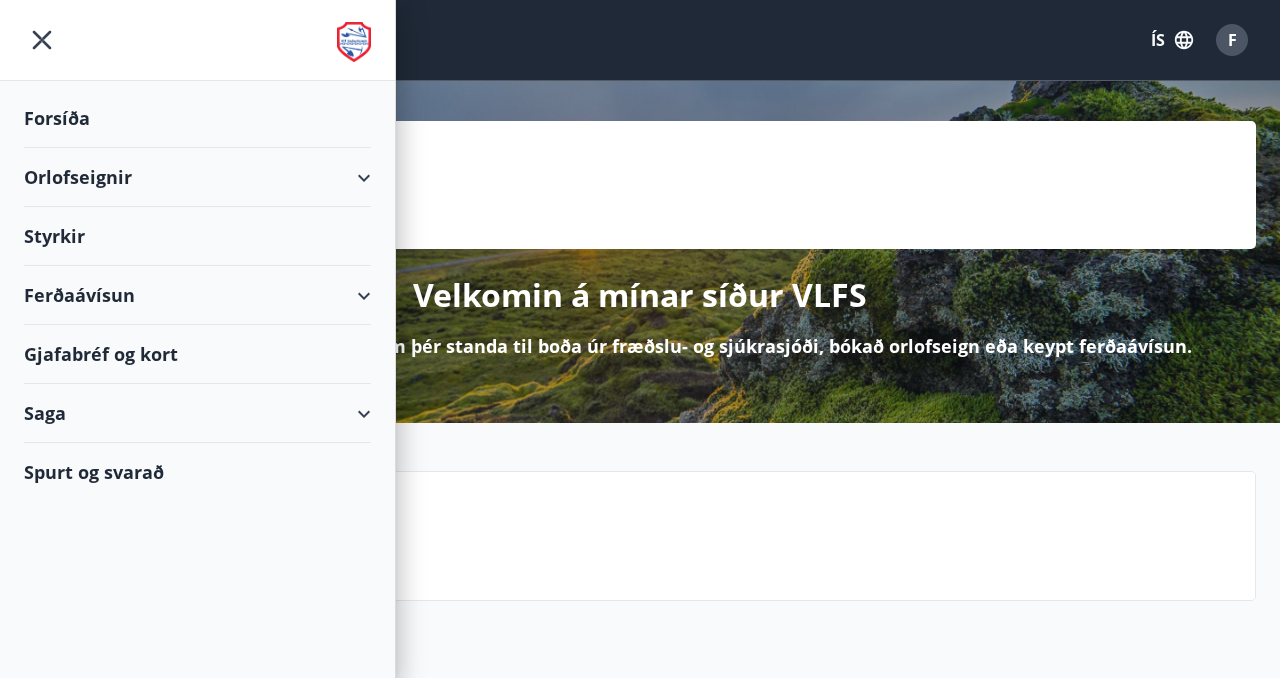 click on "Styrkir" at bounding box center (197, 118) 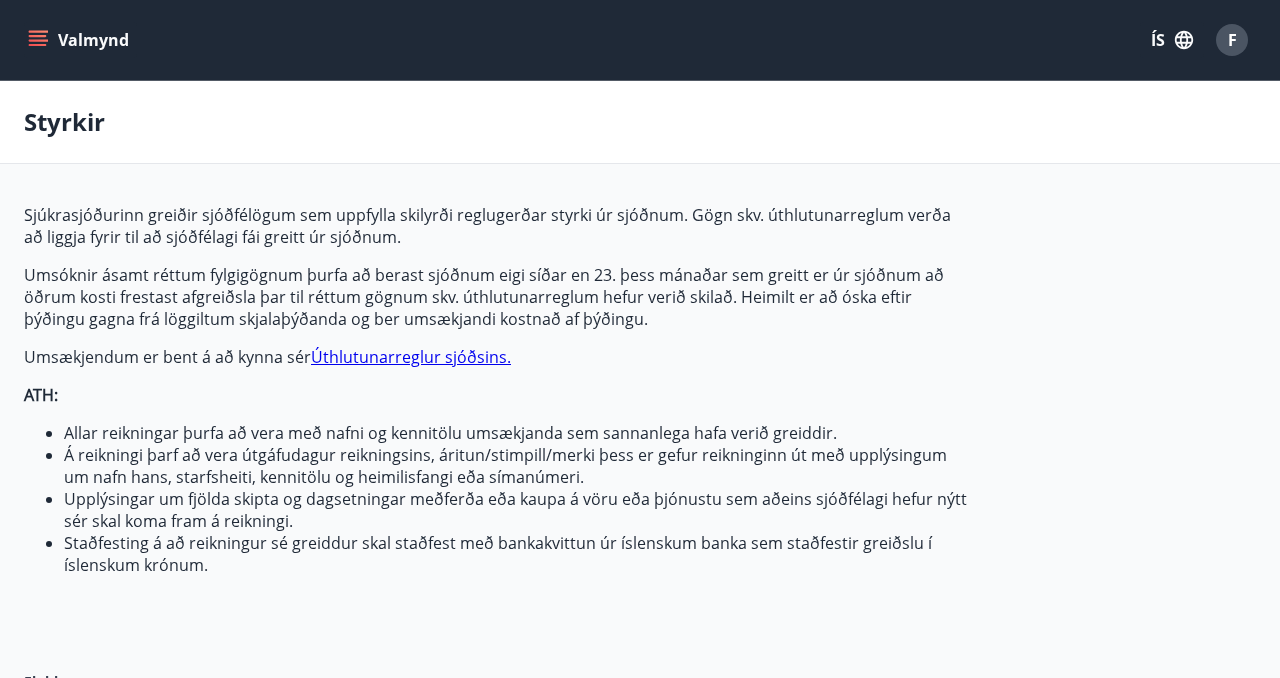 type on "***" 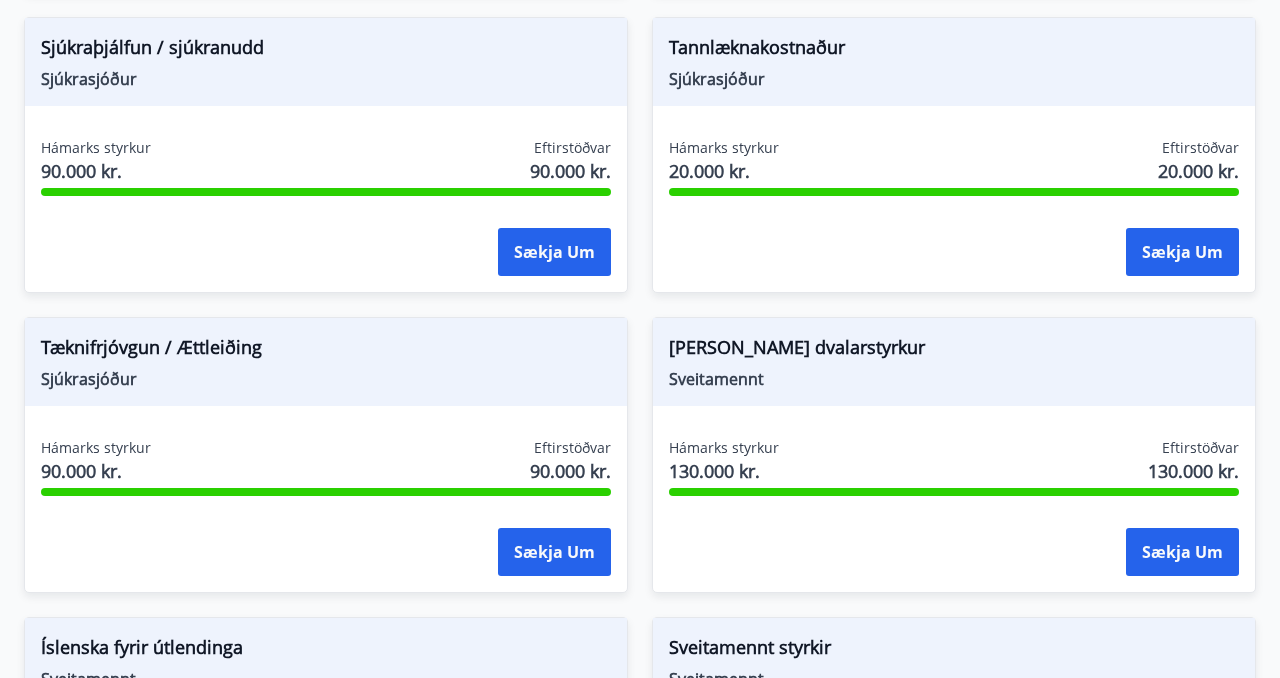 scroll, scrollTop: 2666, scrollLeft: 0, axis: vertical 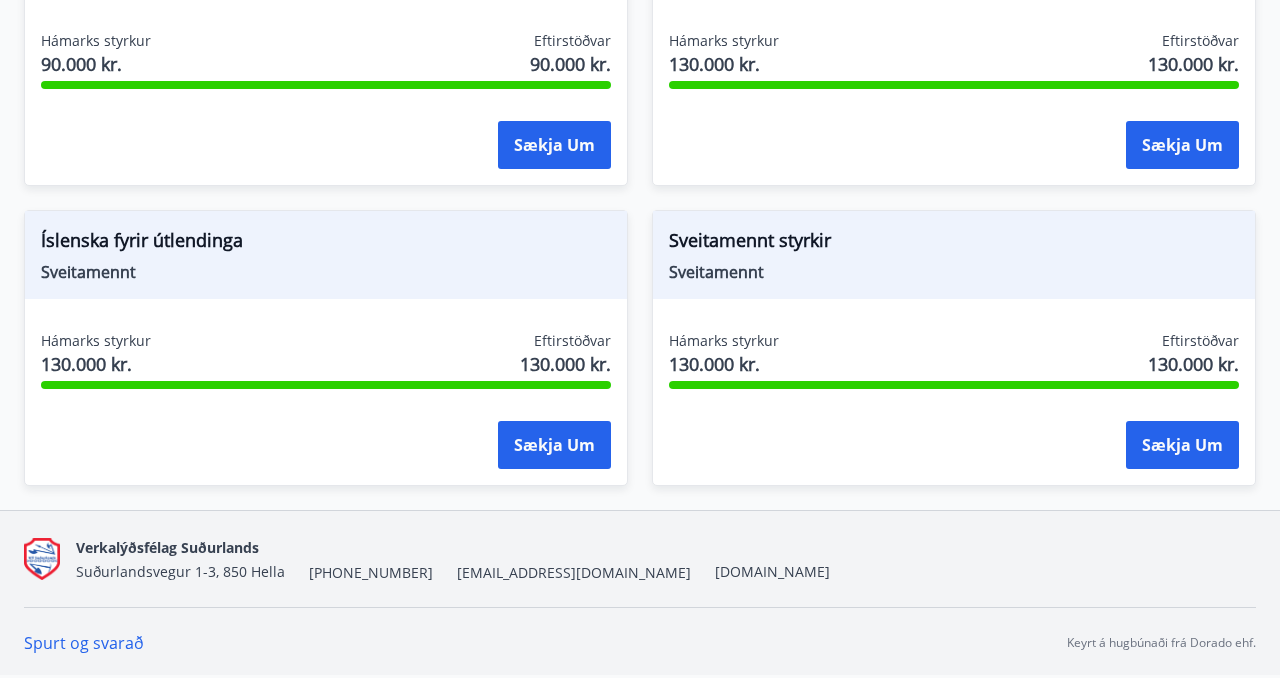 click on "Hámarks styrkur 130.000 kr. Eftirstöðvar 130.000 kr. Sækja um" at bounding box center (954, 404) 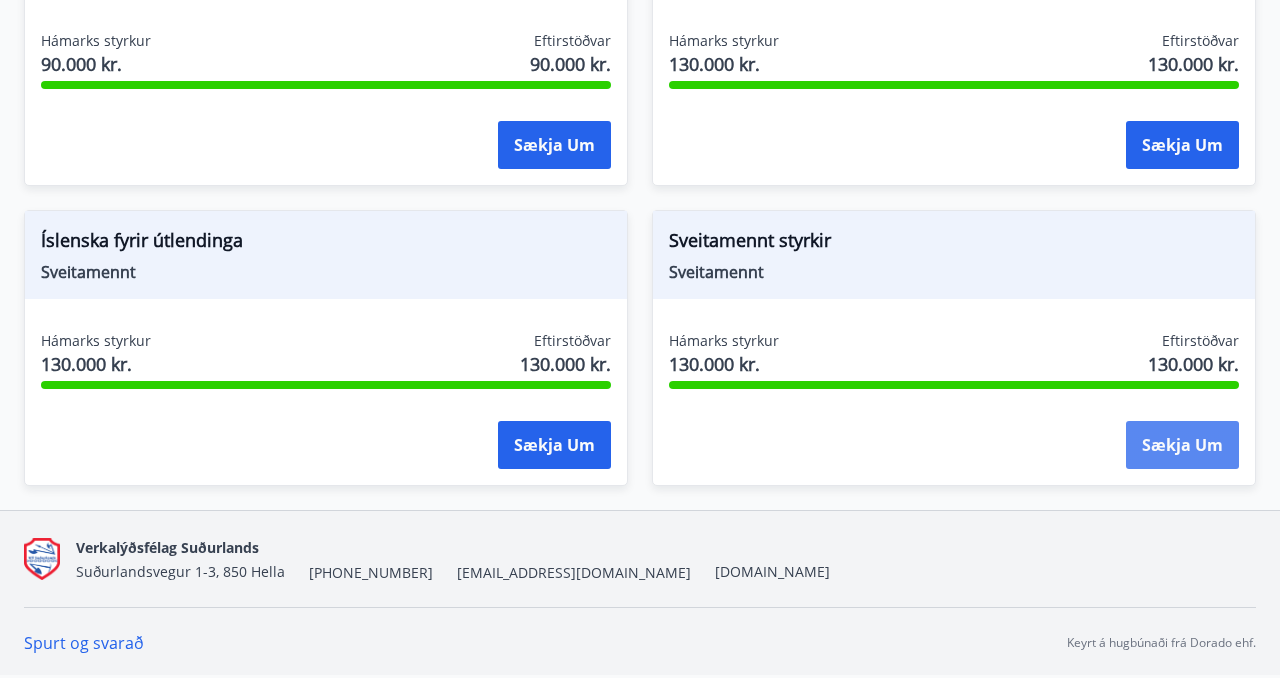 click on "Sækja um" at bounding box center [1182, 445] 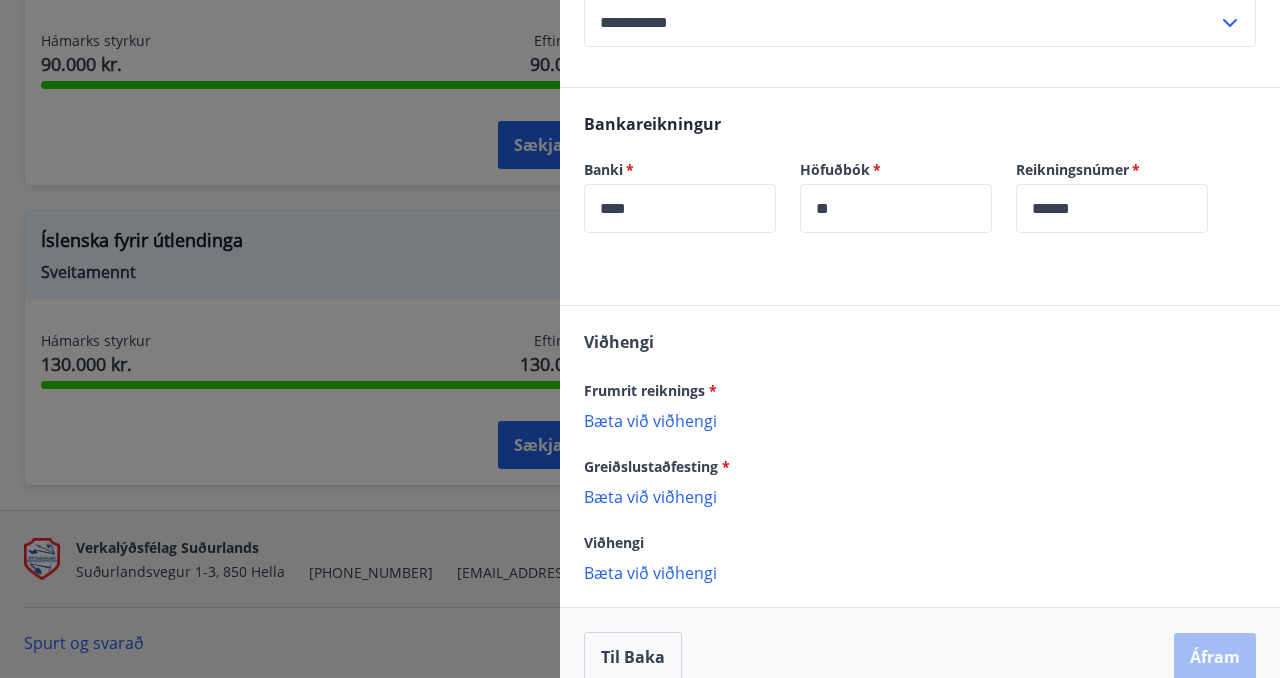 scroll, scrollTop: 418, scrollLeft: 0, axis: vertical 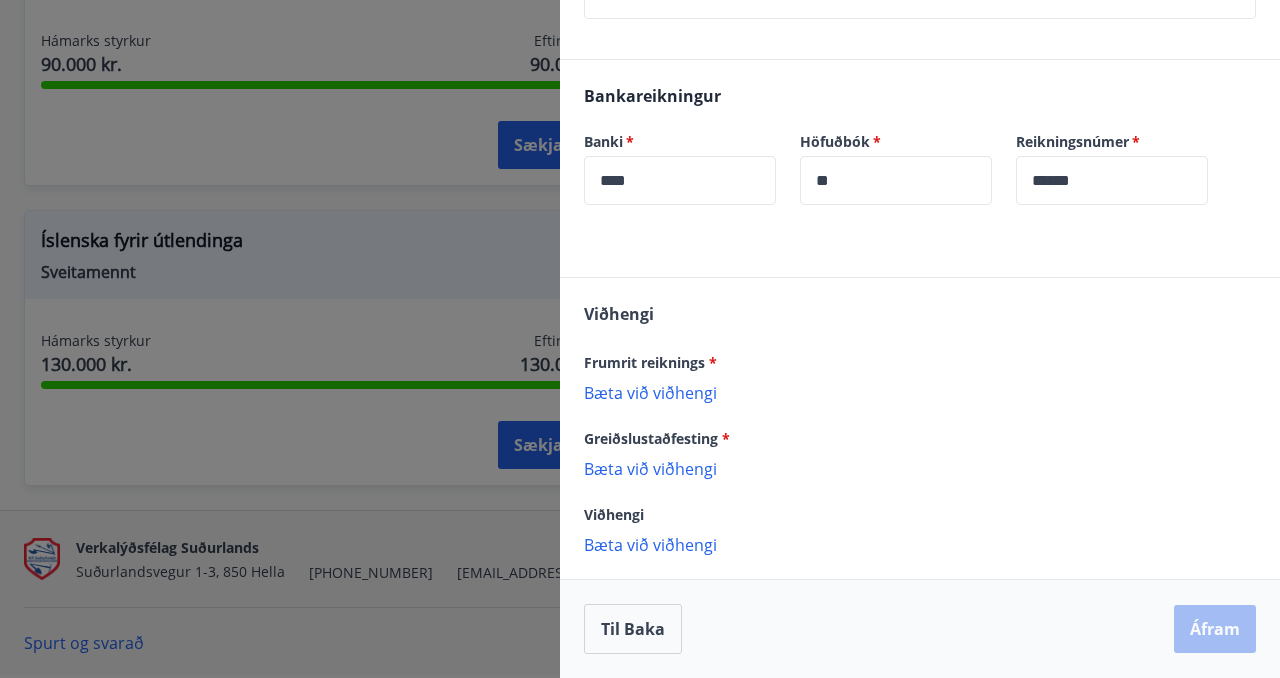 click on "Bæta við viðhengi" at bounding box center [920, 392] 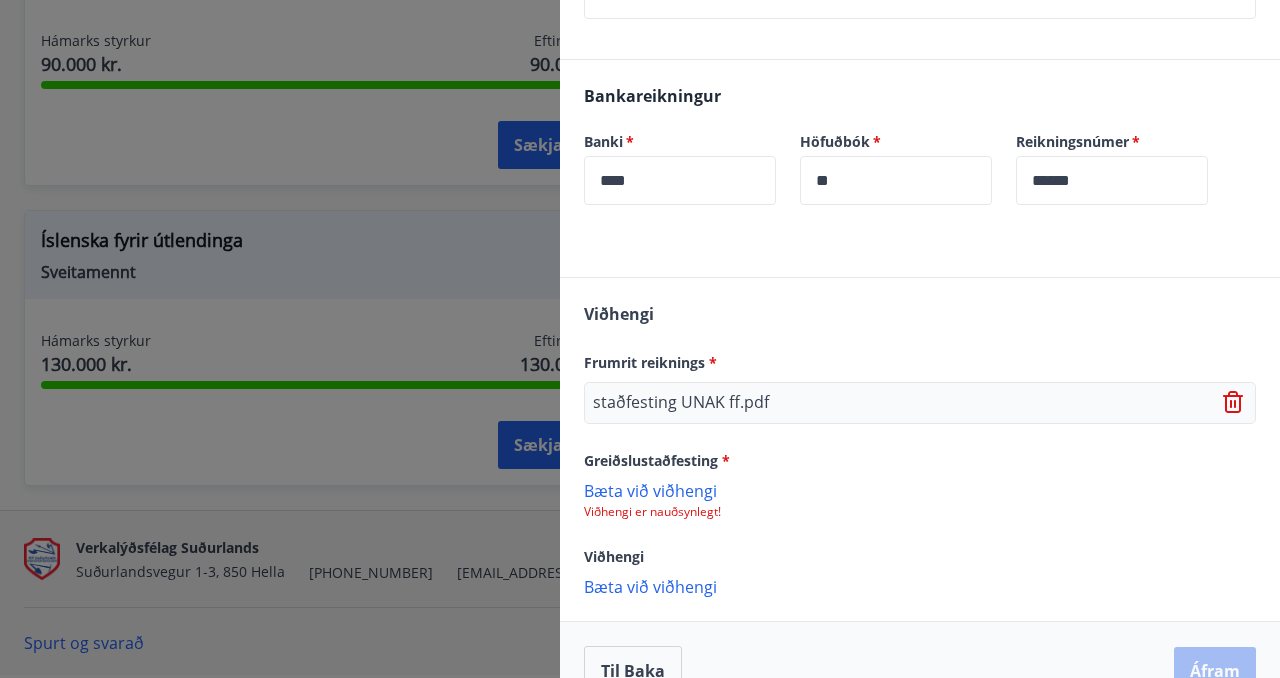 click on "Bæta við viðhengi" at bounding box center (920, 490) 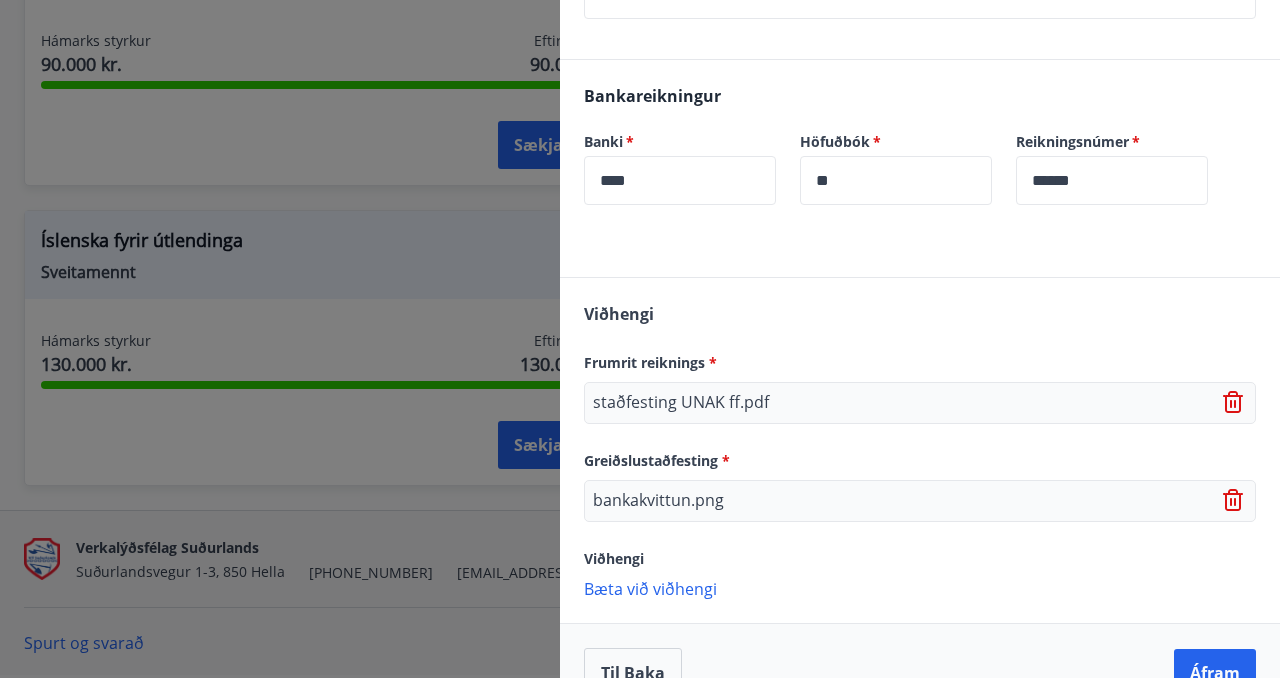 scroll, scrollTop: 462, scrollLeft: 0, axis: vertical 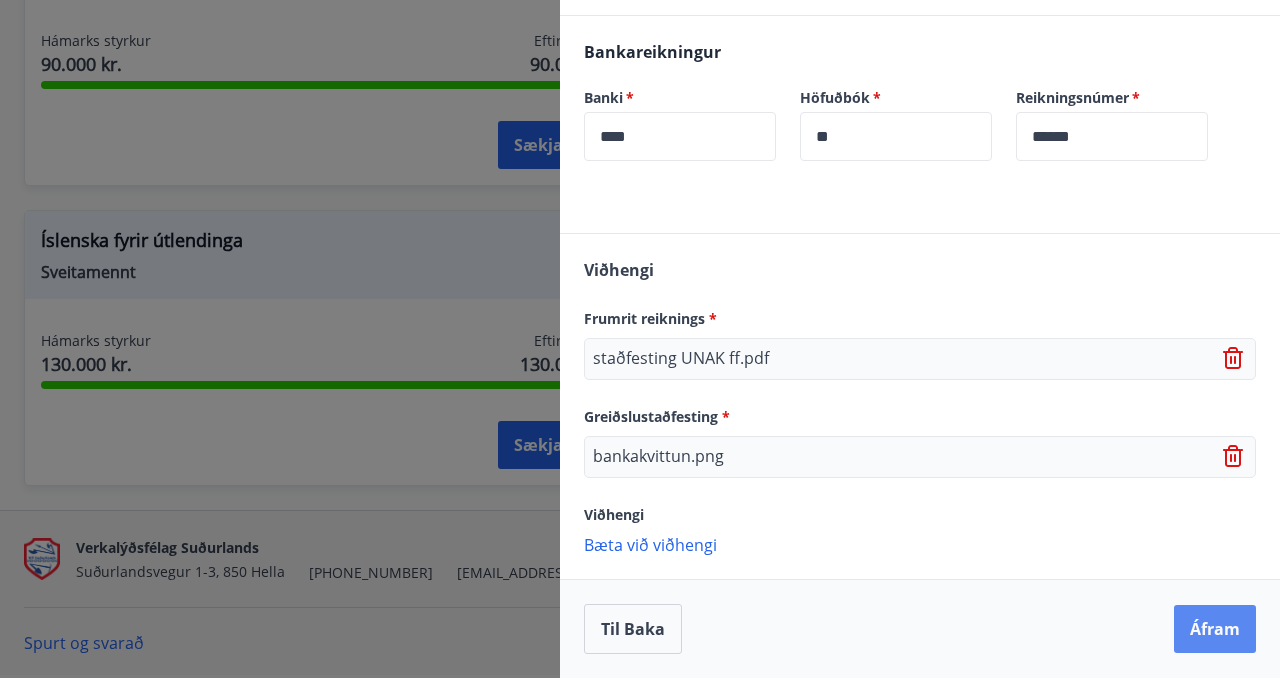 click on "Áfram" at bounding box center (1215, 629) 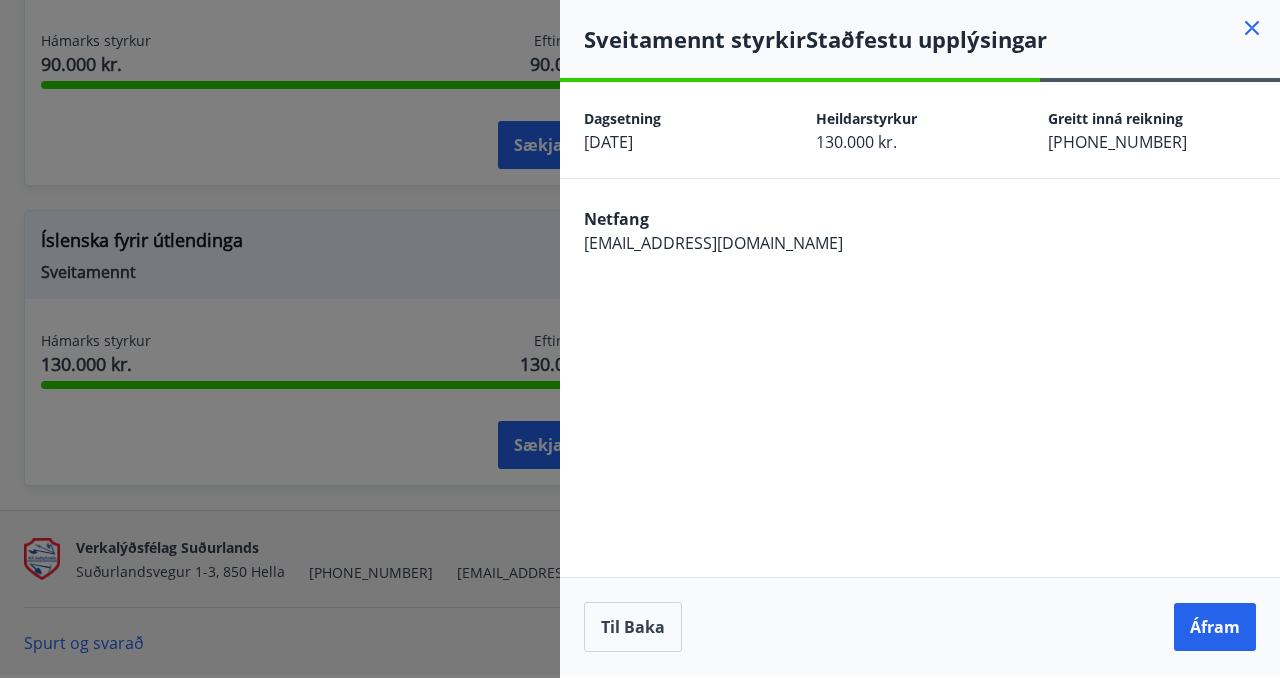 scroll, scrollTop: 0, scrollLeft: 0, axis: both 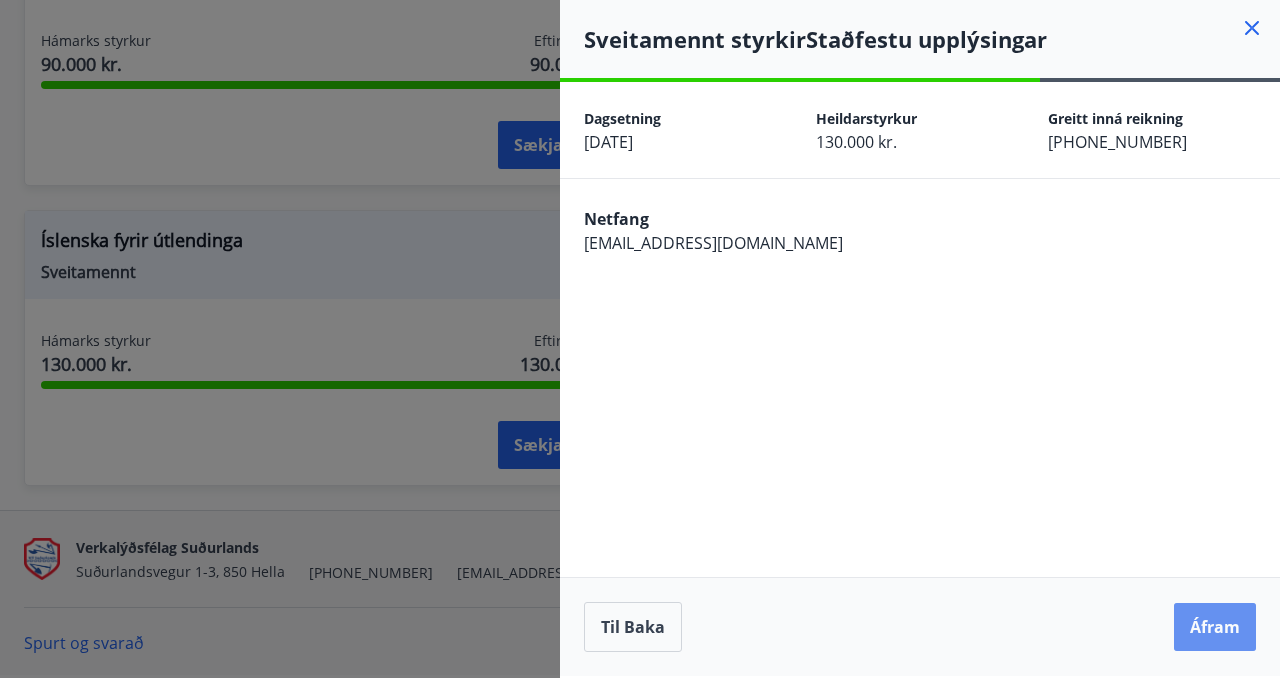 click on "Áfram" at bounding box center [1215, 627] 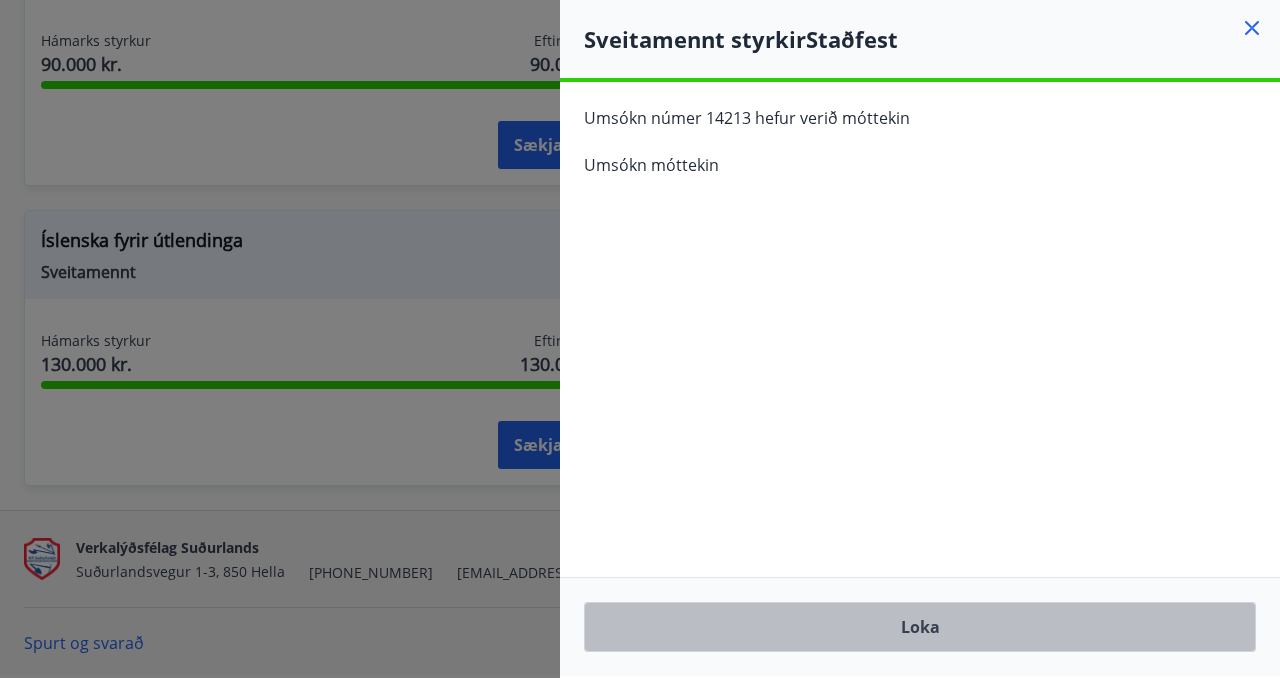 click on "Loka" at bounding box center (920, 627) 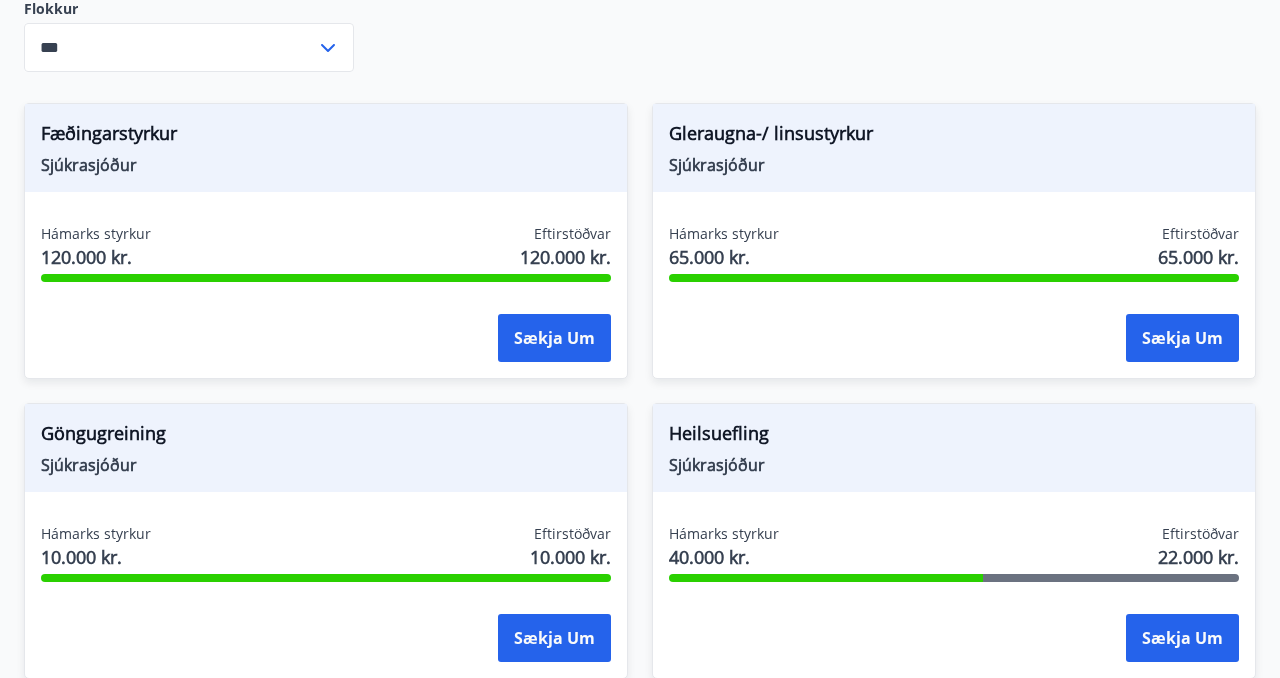 scroll, scrollTop: 0, scrollLeft: 0, axis: both 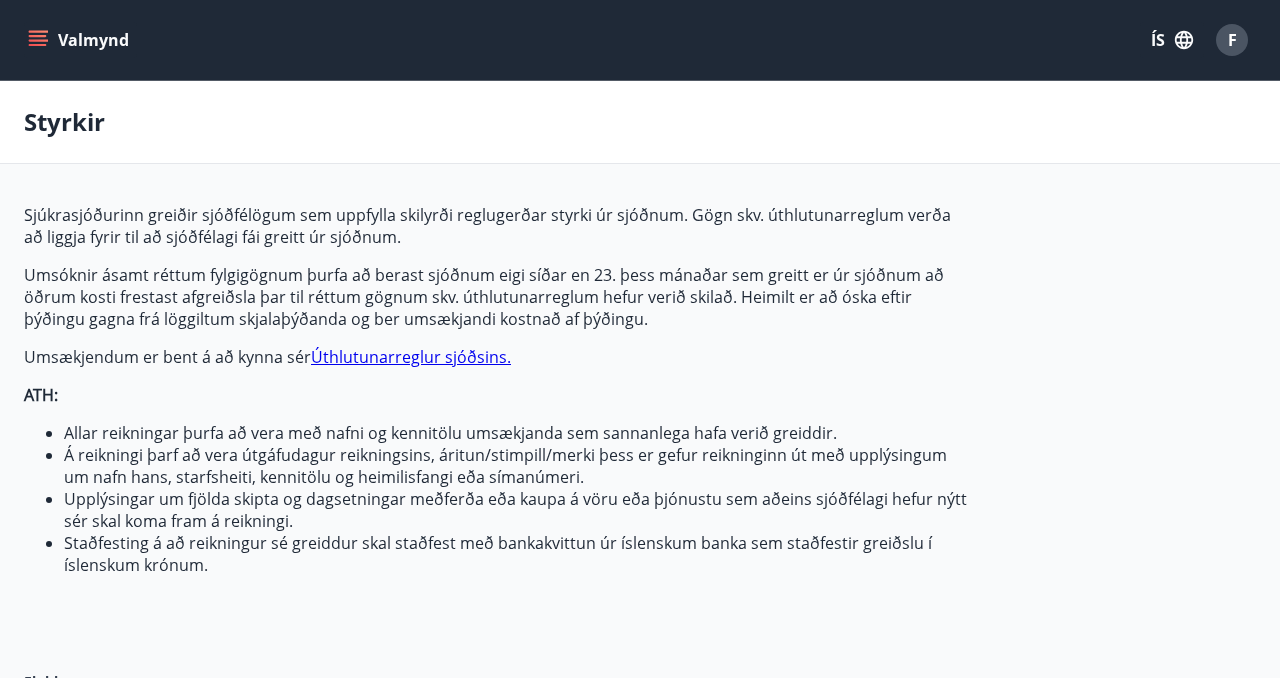 click 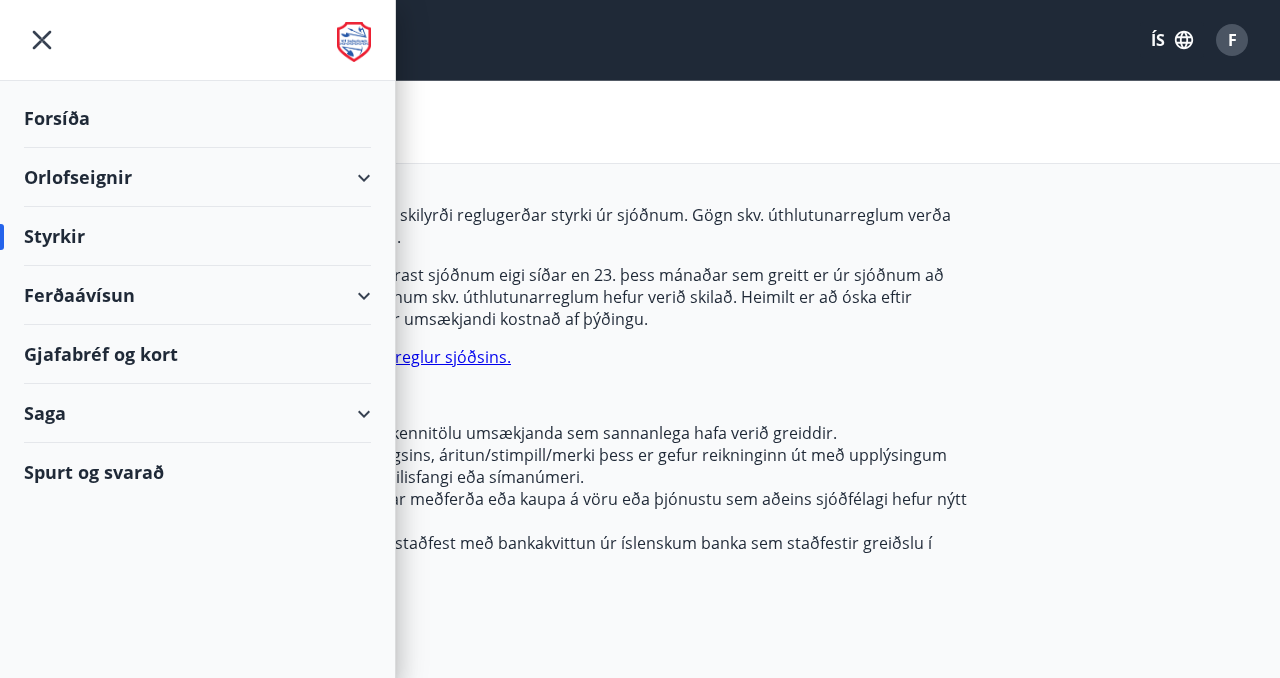 click on "Saga" at bounding box center [197, 413] 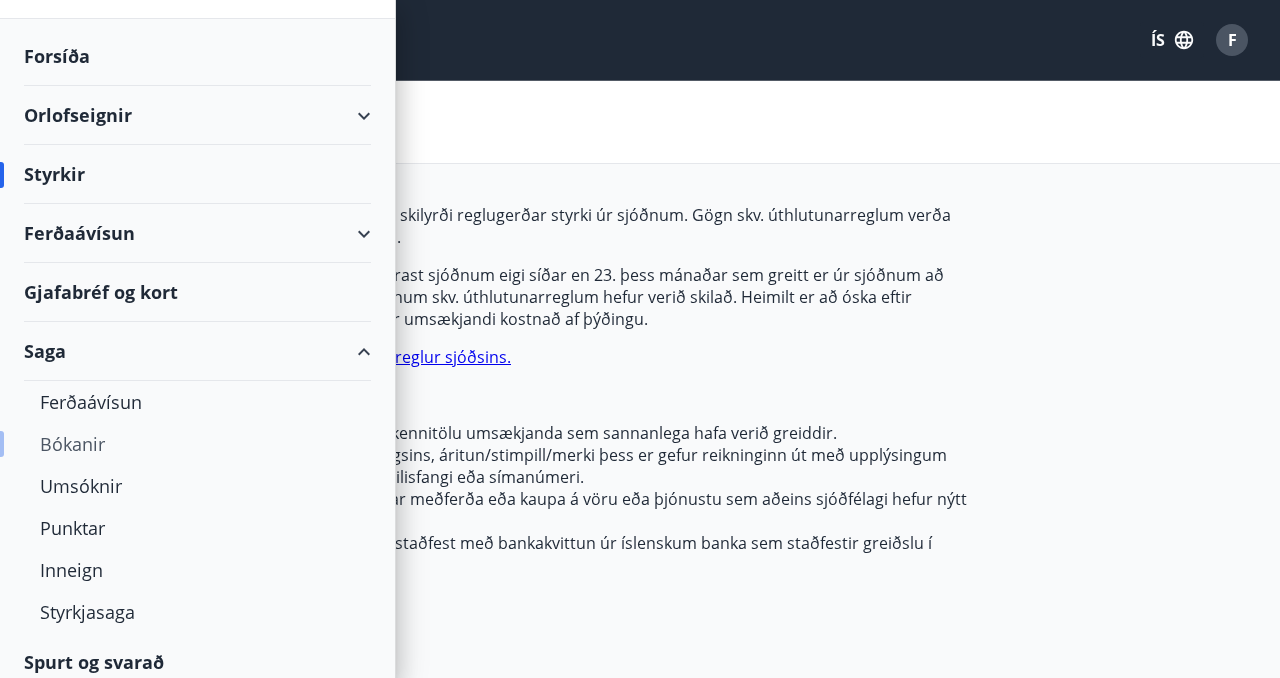 scroll, scrollTop: 75, scrollLeft: 0, axis: vertical 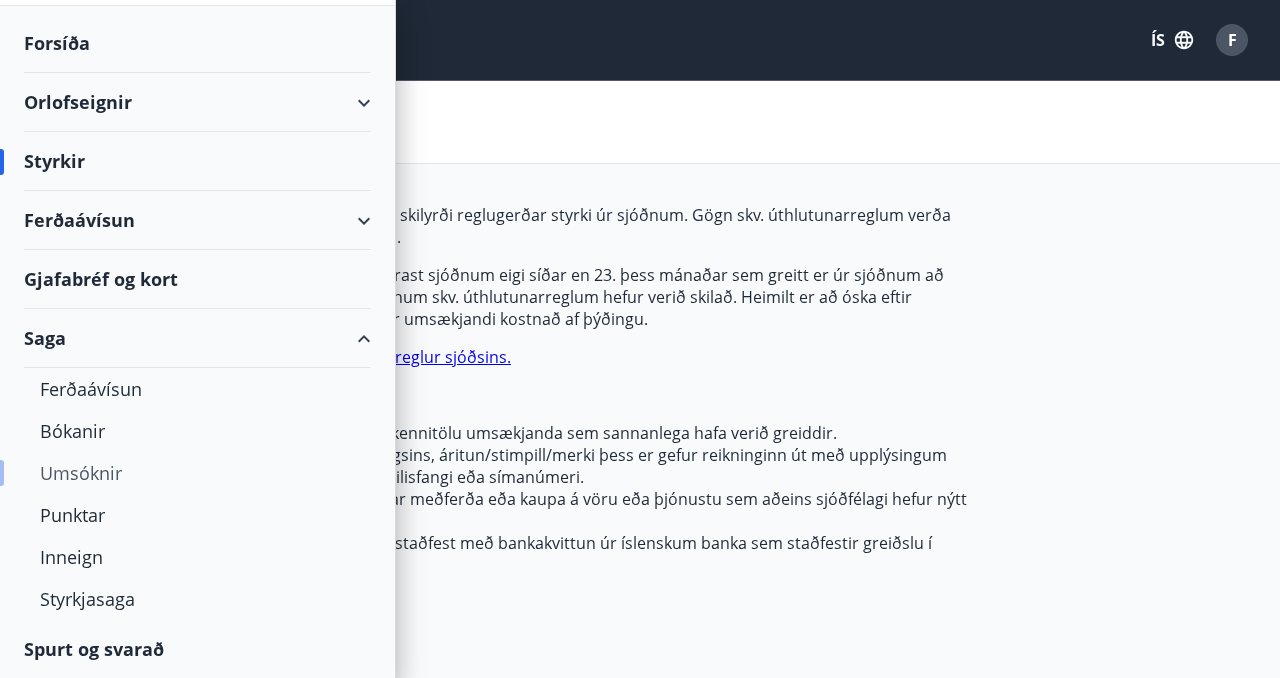 click on "Umsóknir" at bounding box center [197, 473] 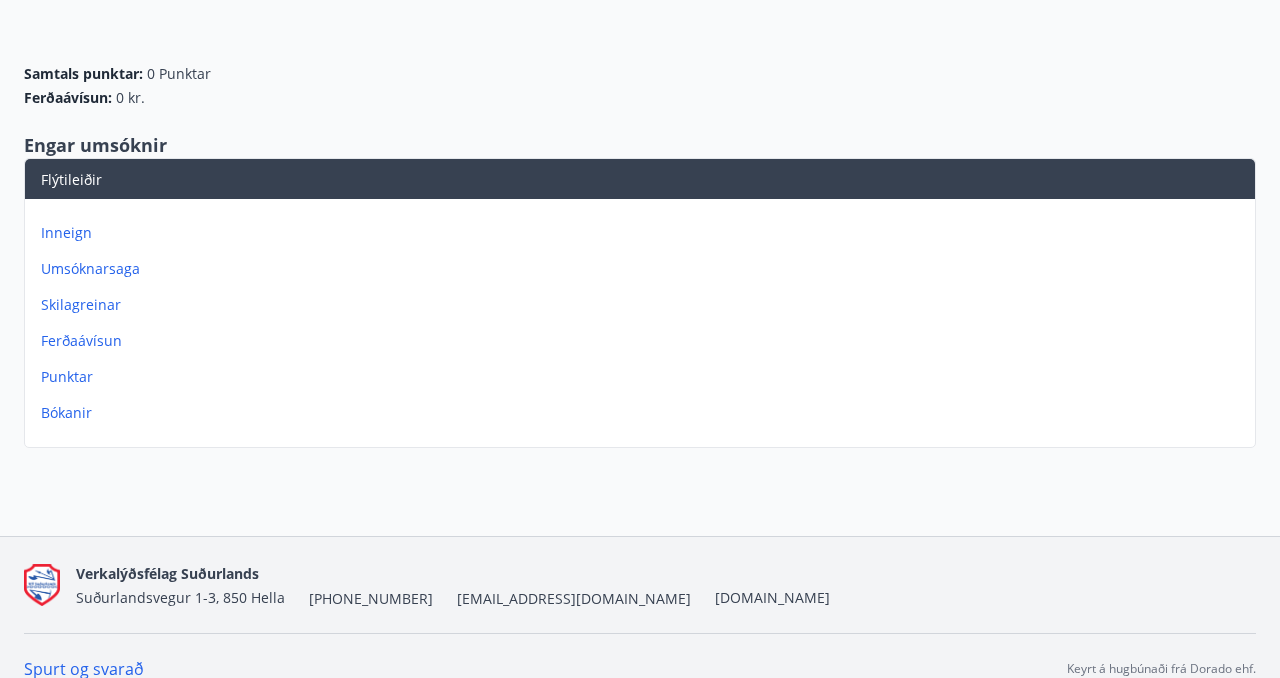 scroll, scrollTop: 206, scrollLeft: 0, axis: vertical 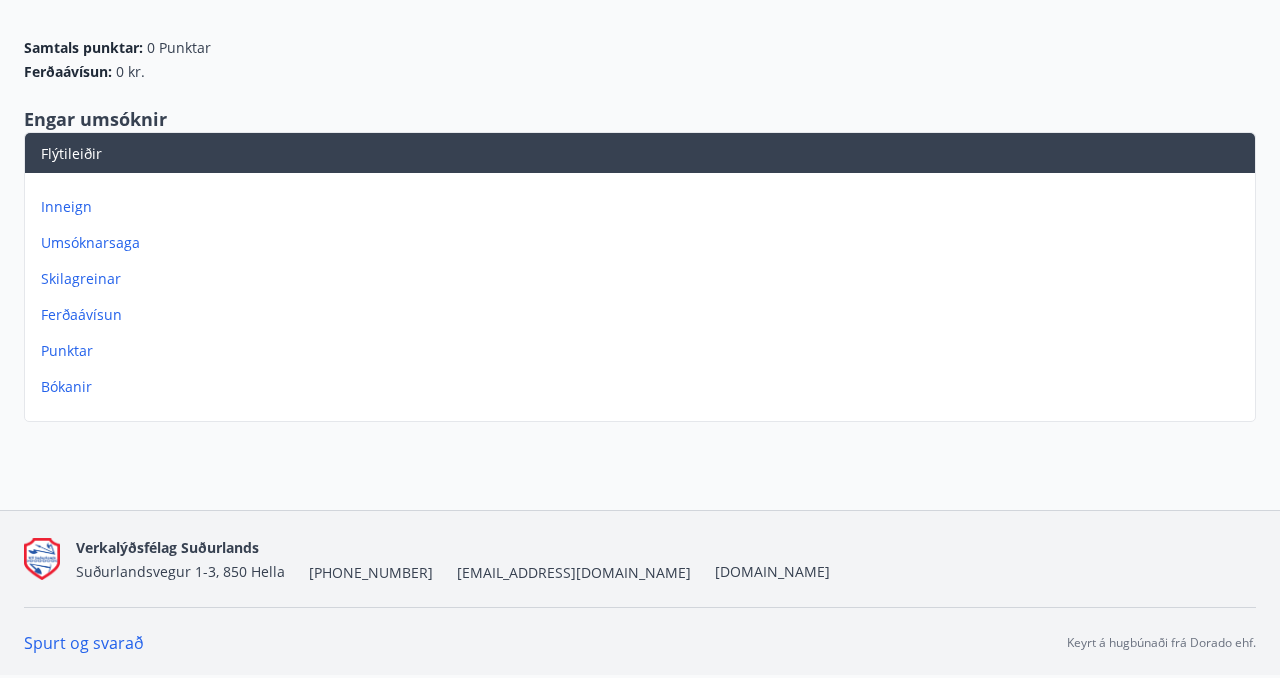 click on "Umsóknarsaga" at bounding box center (644, 243) 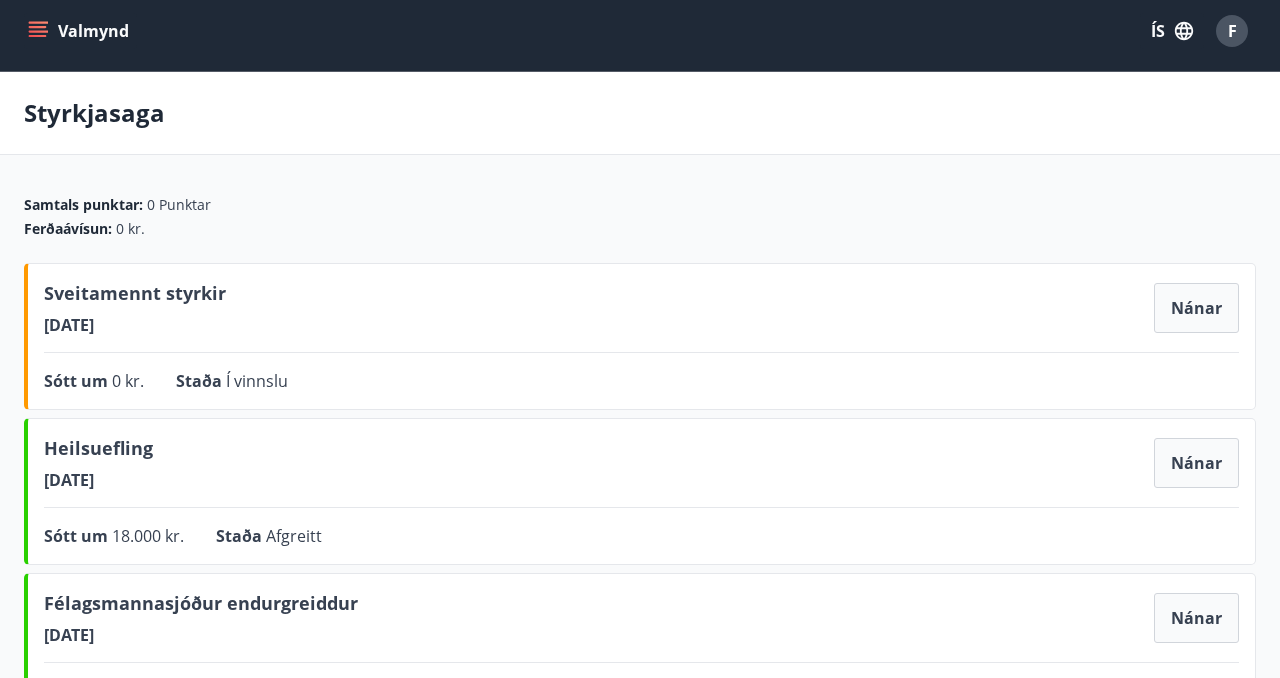 scroll, scrollTop: 12, scrollLeft: 0, axis: vertical 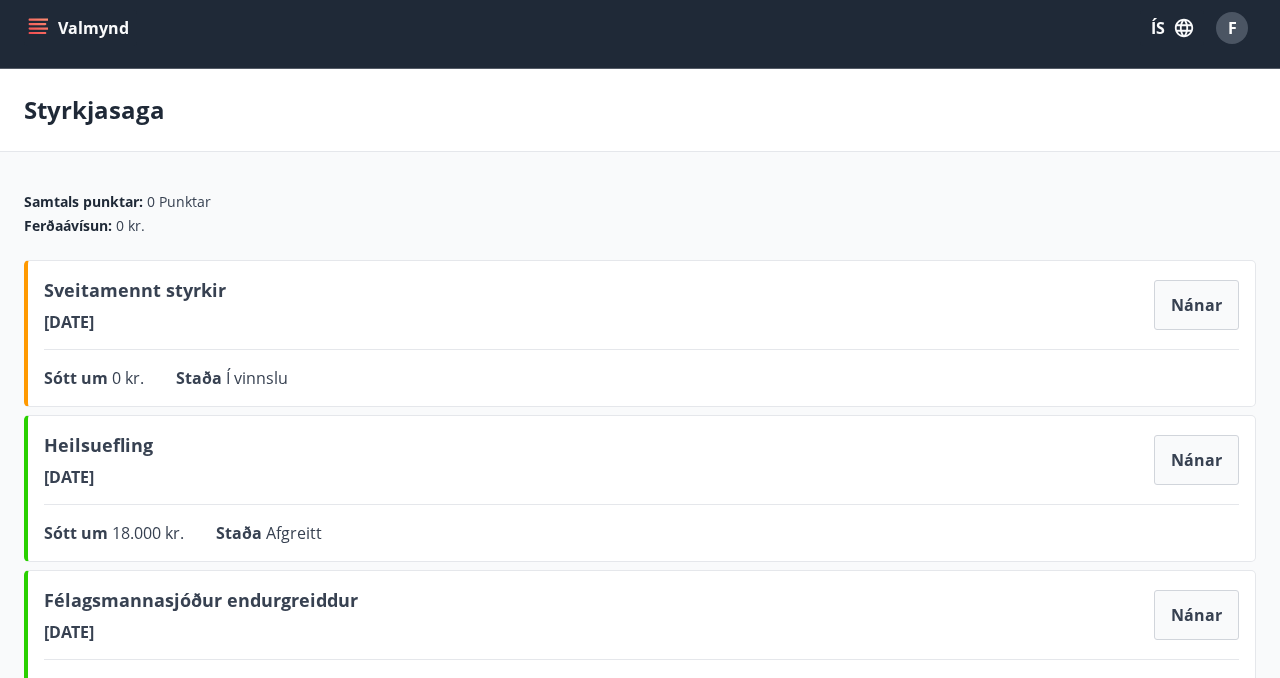 click on "Valmynd" at bounding box center (80, 28) 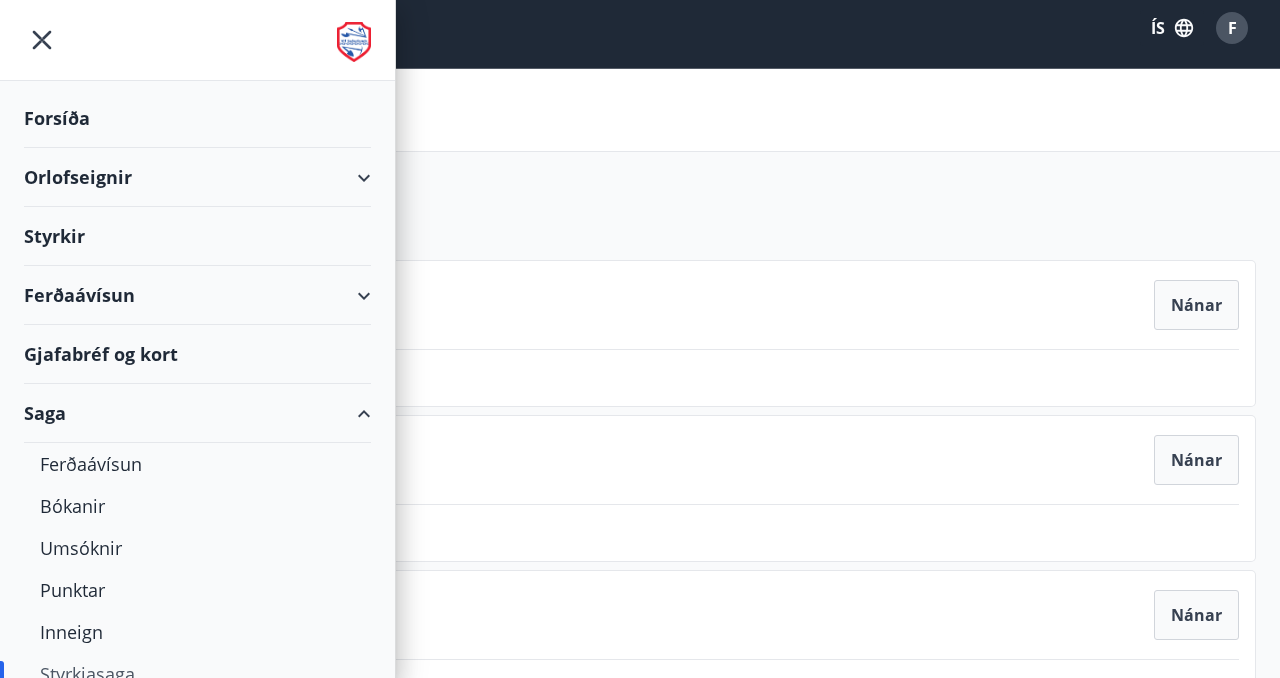 click on "Styrkir" at bounding box center [197, 118] 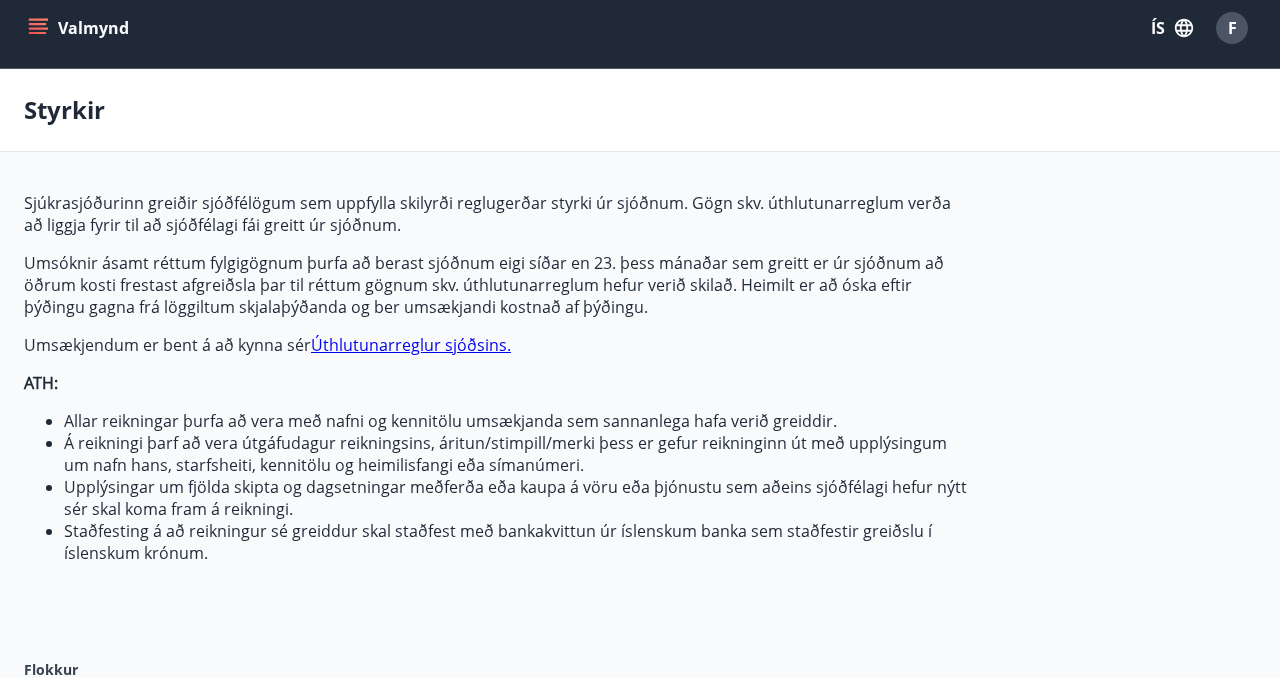 type on "***" 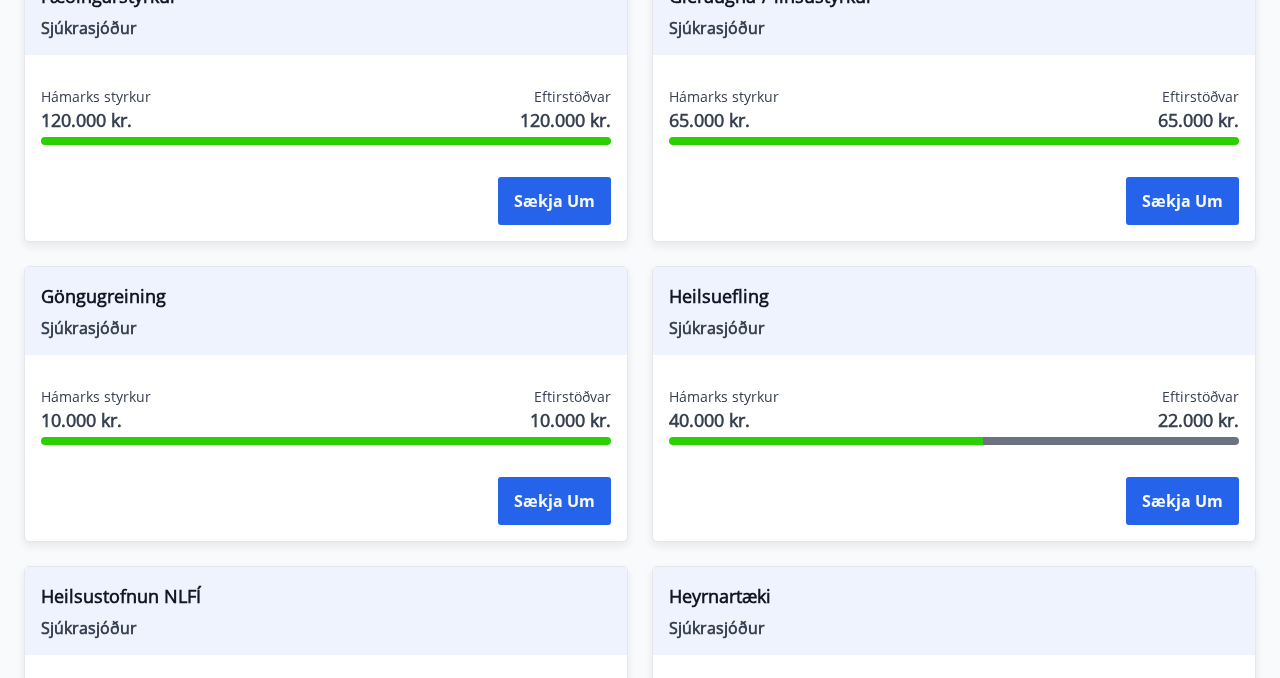 scroll, scrollTop: 0, scrollLeft: 0, axis: both 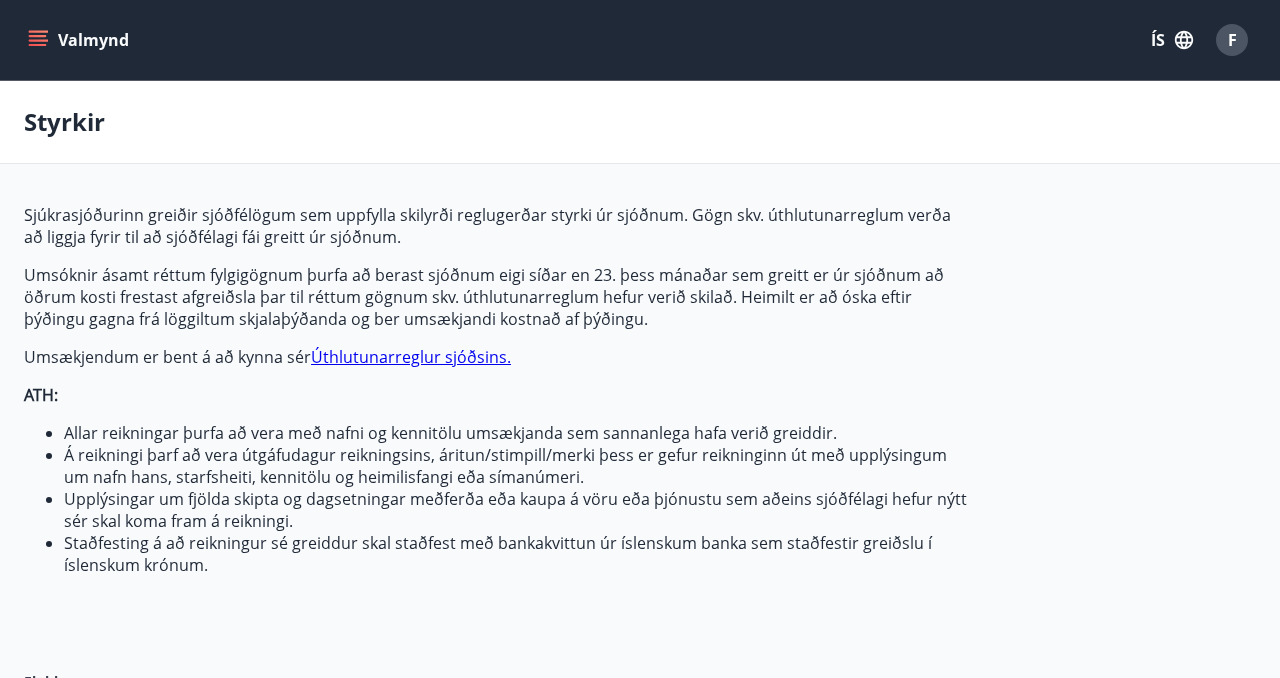 click on "F" at bounding box center [1232, 40] 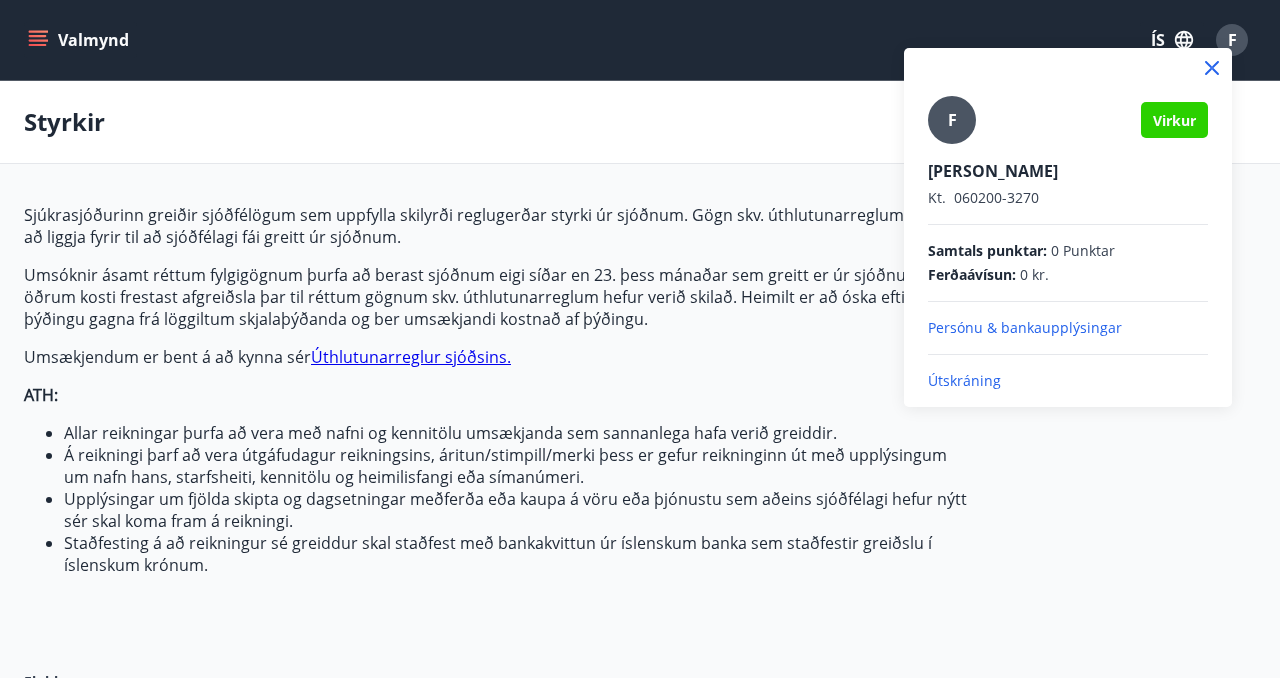 click on "Útskráning" at bounding box center (1068, 381) 